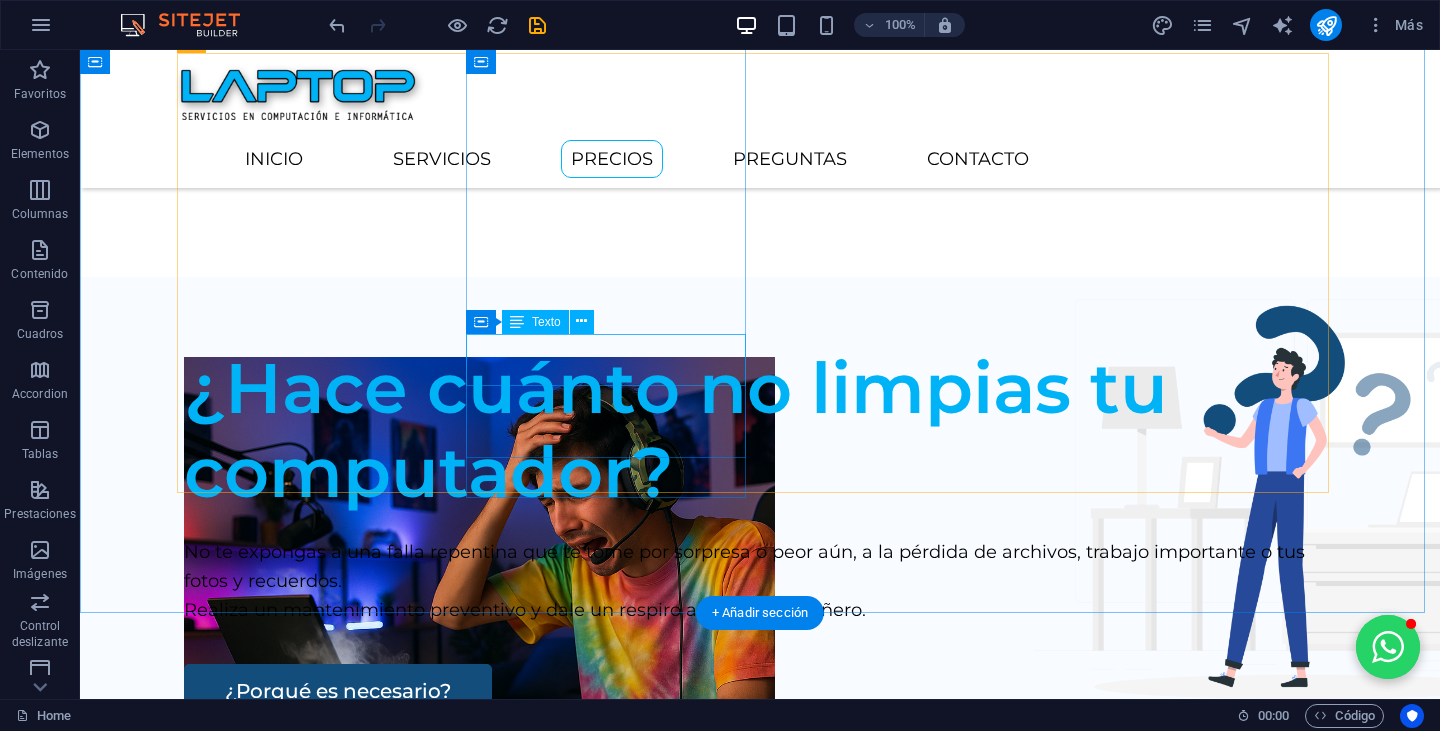 scroll, scrollTop: 2231, scrollLeft: 0, axis: vertical 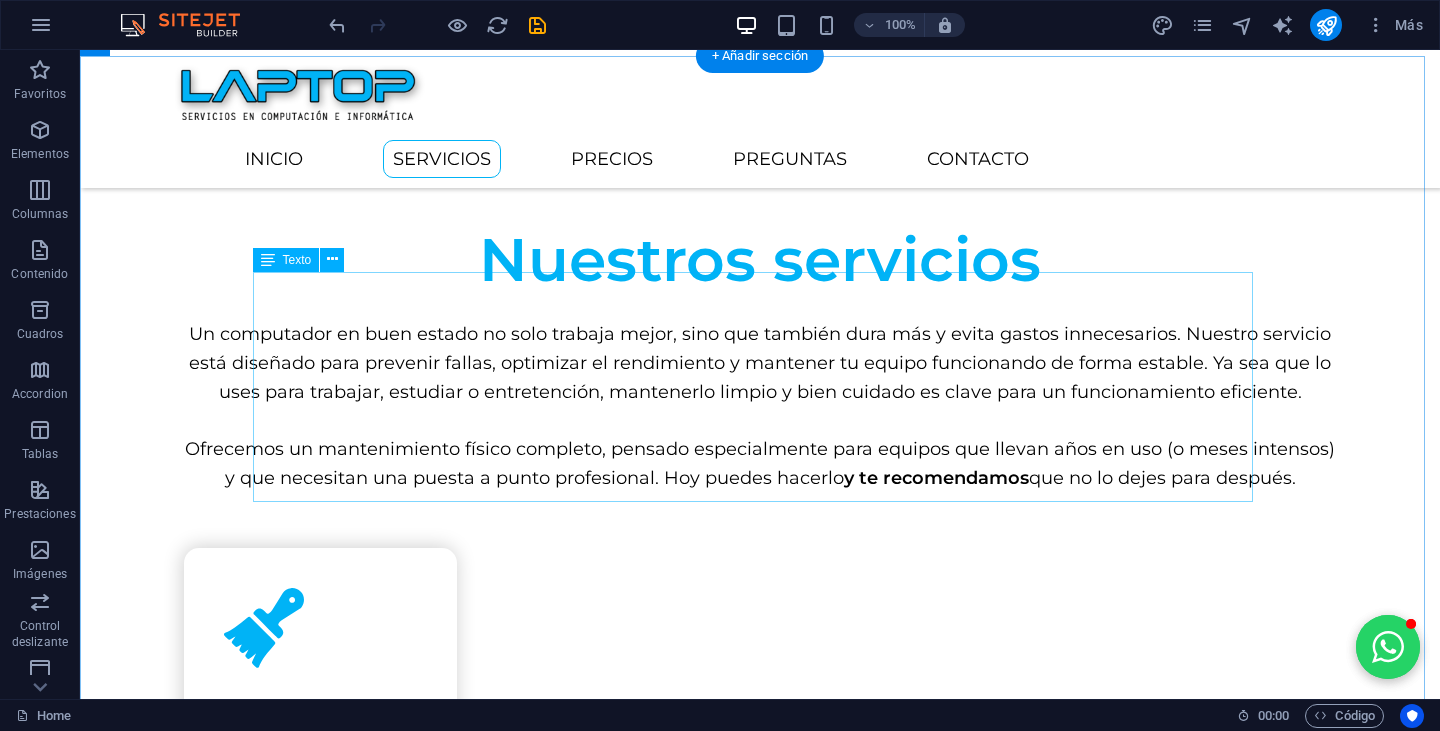 click on "Un computador en buen estado no solo trabaja mejor, sino que también dura más y evita gastos innecesarios. Nuestro servicio está diseñado para prevenir fallas, optimizar el rendimiento y mantener tu equipo funcionando de forma estable. Ya sea que lo uses para trabajar, estudiar o entretención, mantenerlo limpio y bien cuidado es clave para un funcionamiento eficiente. Ofrecemos un mantenimiento físico completo, pensado especialmente para equipos que llevan años en uso (o meses intensos) y que necesitan una puesta a punto profesional. Hoy puedes hacerlo  y te recomendamos  que no lo dejes para después." at bounding box center (760, 406) 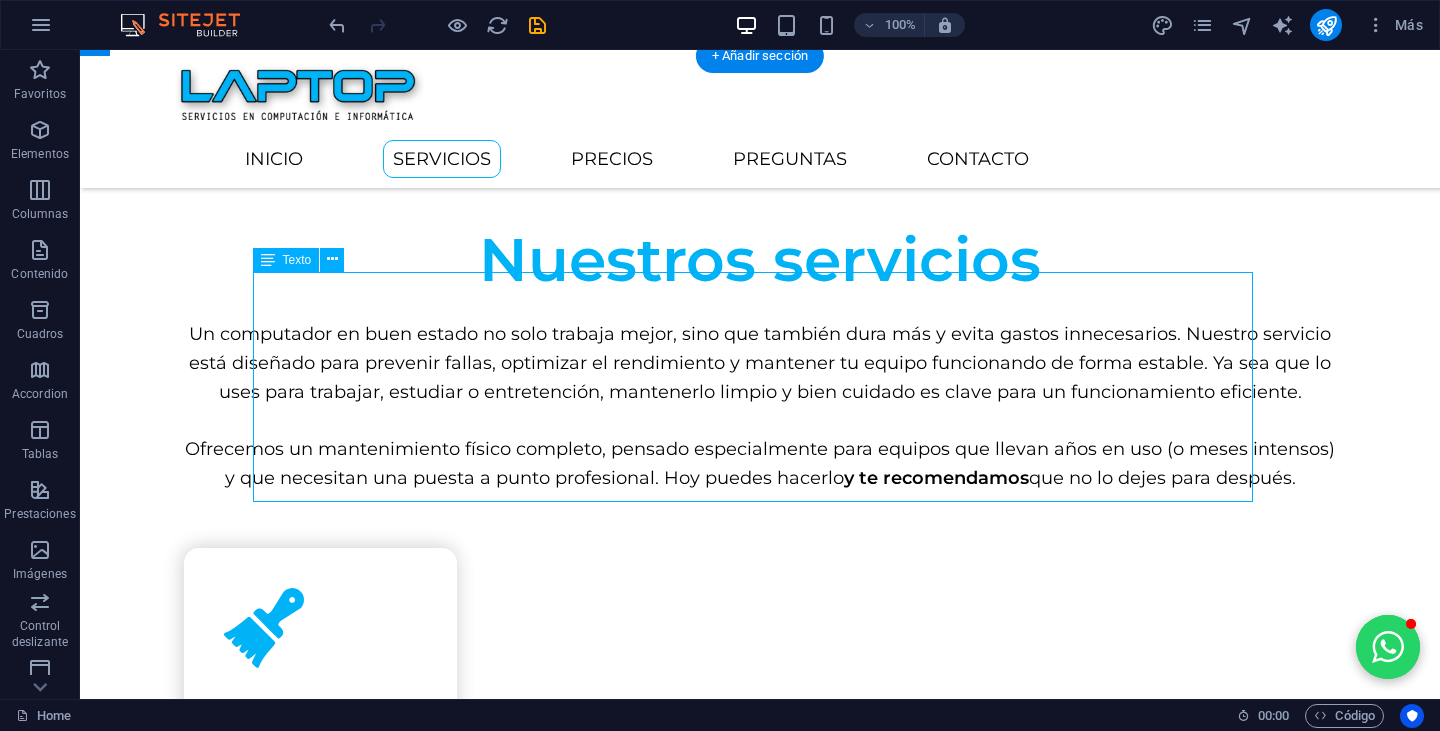 click on "Un computador en buen estado no solo trabaja mejor, sino que también dura más y evita gastos innecesarios. Nuestro servicio está diseñado para prevenir fallas, optimizar el rendimiento y mantener tu equipo funcionando de forma estable. Ya sea que lo uses para trabajar, estudiar o entretención, mantenerlo limpio y bien cuidado es clave para un funcionamiento eficiente. Ofrecemos un mantenimiento físico completo, pensado especialmente para equipos que llevan años en uso (o meses intensos) y que necesitan una puesta a punto profesional. Hoy puedes hacerlo  y te recomendamos  que no lo dejes para después." at bounding box center (760, 406) 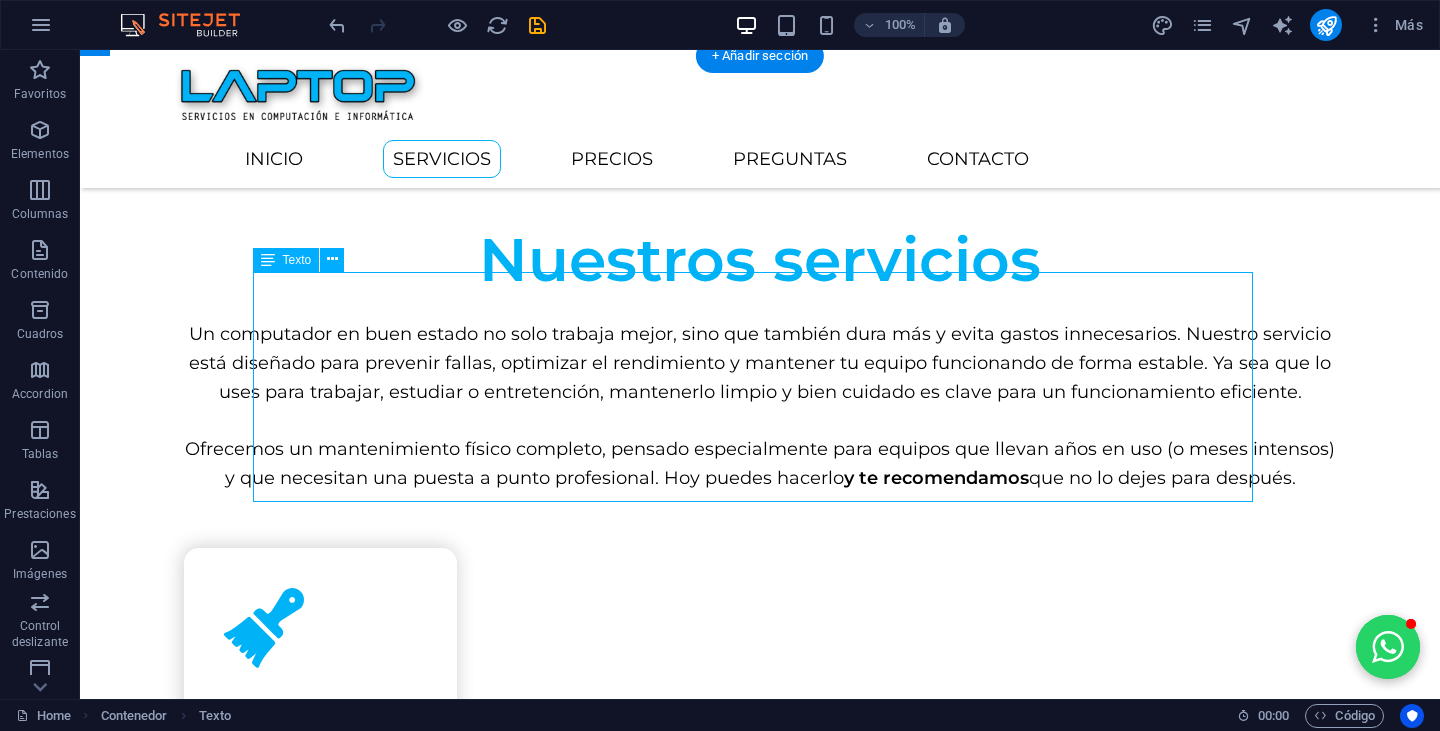 click on "Un computador en buen estado no solo trabaja mejor, sino que también dura más y evita gastos innecesarios. Nuestro servicio está diseñado para prevenir fallas, optimizar el rendimiento y mantener tu equipo funcionando de forma estable. Ya sea que lo uses para trabajar, estudiar o entretención, mantenerlo limpio y bien cuidado es clave para un funcionamiento eficiente. Ofrecemos un mantenimiento físico completo, pensado especialmente para equipos que llevan años en uso (o meses intensos) y que necesitan una puesta a punto profesional. Hoy puedes hacerlo  y te recomendamos  que no lo dejes para después." at bounding box center (760, 406) 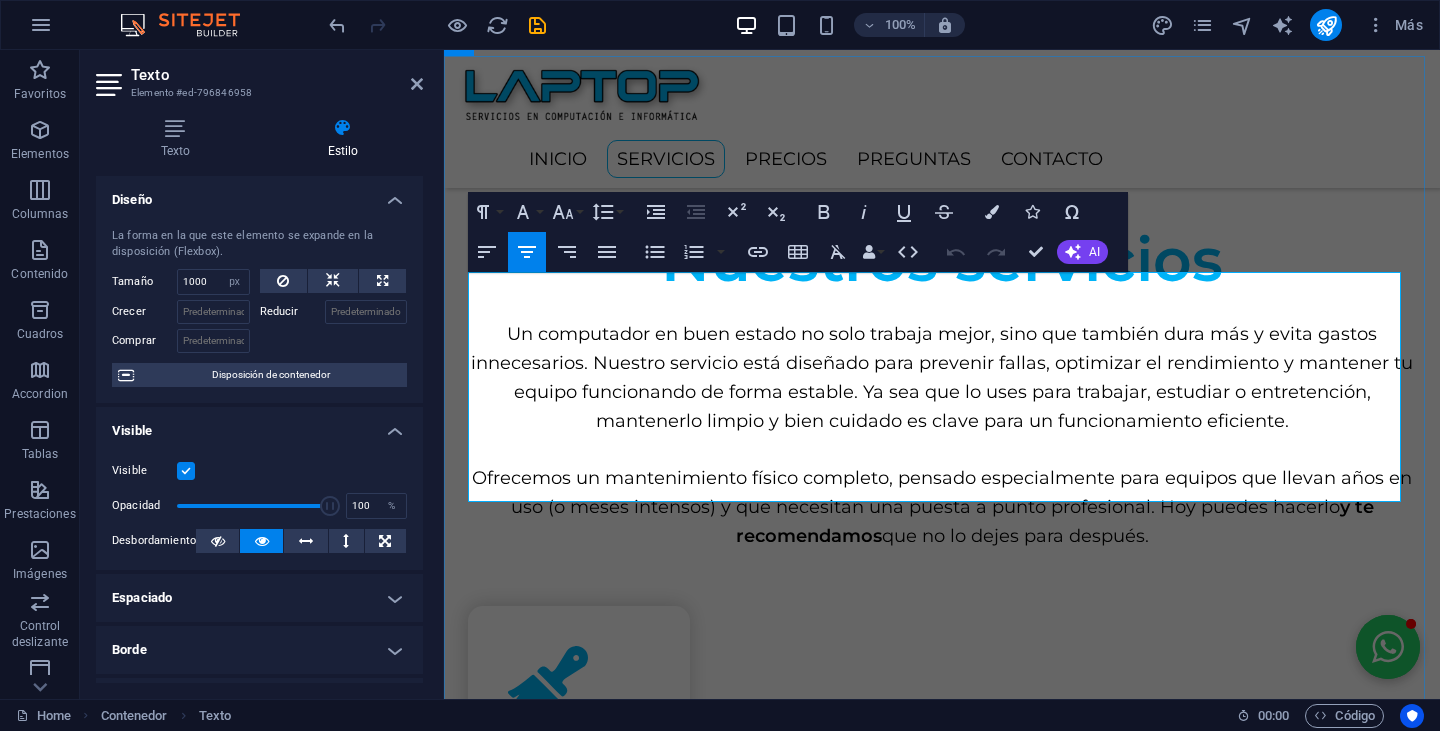 copy on "Un computador en buen estado no solo trabaja mejor, sino que también dura más y evita gastos innecesarios. Nuestro servicio está diseñado para prevenir fallas, optimizar el rendimiento y mantener tu equipo funcionando de forma estable. Ya sea que lo uses para trabajar, estudiar o entretención, mantenerlo limpio y bien cuidado es clave para un funcionamiento eficiente. Ofrecemos un mantenimiento físico completo, pensado especialmente para equipos que llevan años en uso (o meses intensos) y que necesitan una puesta a punto profesional. Hoy puedes hacerlo  y te recomendamos  que no lo dejes para después." 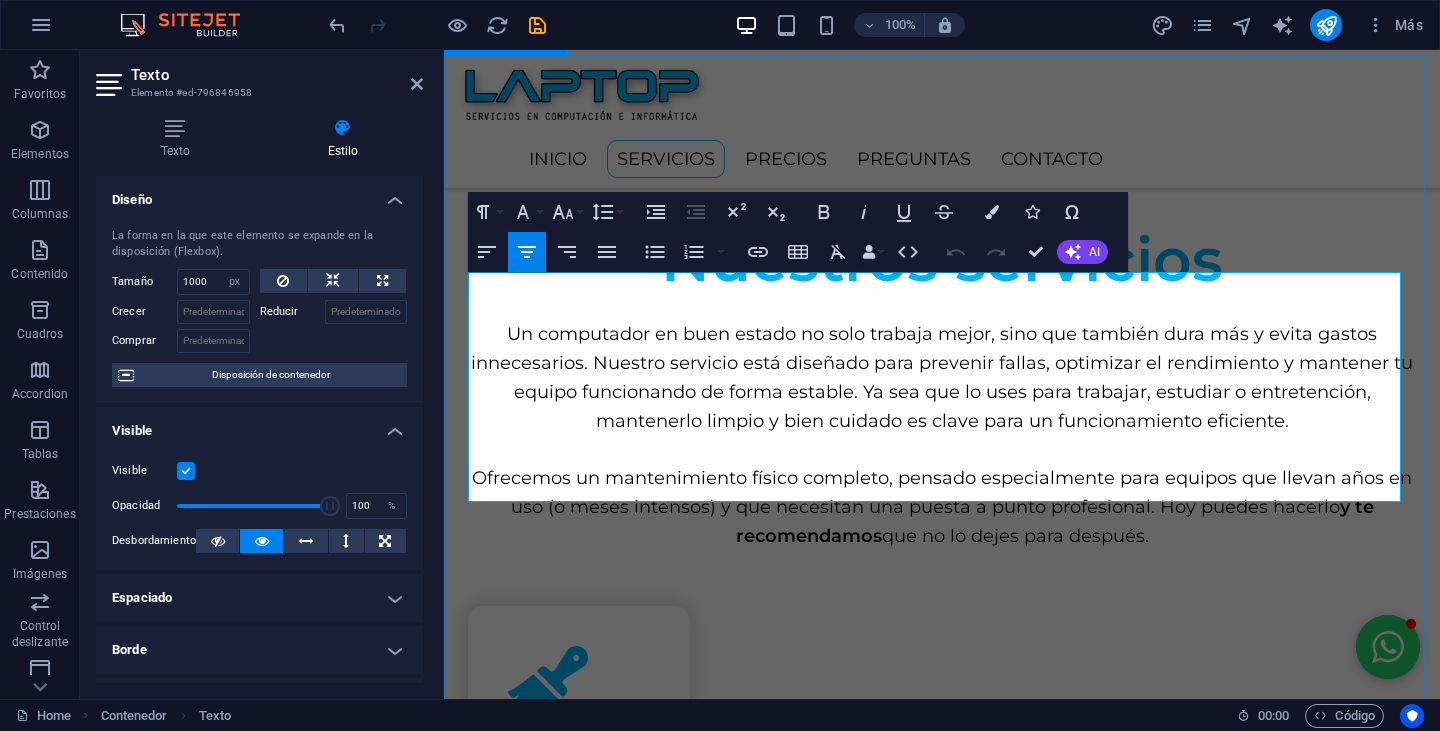 click on "Nuestros servicios Un computador en buen estado no solo trabaja mejor, sino que también dura más y evita gastos innecesarios. Nuestro servicio está diseñado para prevenir fallas, optimizar el rendimiento y mantener tu equipo funcionando de forma estable. Ya sea que lo uses para trabajar, estudiar o entretención, mantenerlo limpio y bien cuidado es clave para un funcionamiento eficiente. Ofrecemos un mantenimiento físico completo, pensado especialmente para equipos que llevan años en uso (o meses intensos) y que necesitan una puesta a punto profesional. Hoy puedes hacerlo  y te recomendamos  que no lo dejes para después. LIMPIEZA Con el paso del tiempo, en el interior de tu equipo se acumulan partículas de polvo, pelusas y más, a un nivel que probablemente no imaginas, obstruyendo el flujo de aire fresco, ocasionando sobrecalentamiento y otros problemas. .fa-secondary{opacity:.4} TEMPERATURA LUBRICACIÓN .fa-secondary{opacity:.4} INSPECCIÓN" at bounding box center (942, 1917) 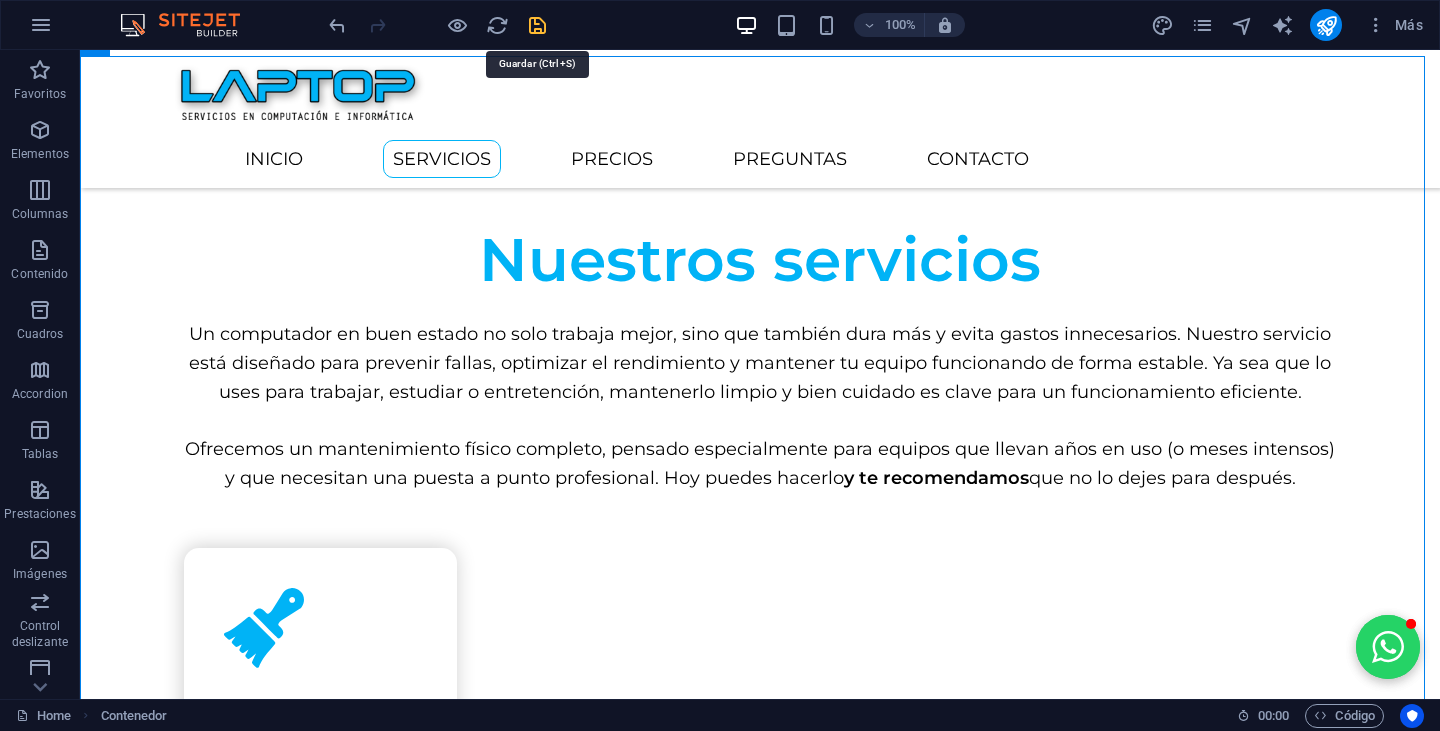 click at bounding box center (537, 25) 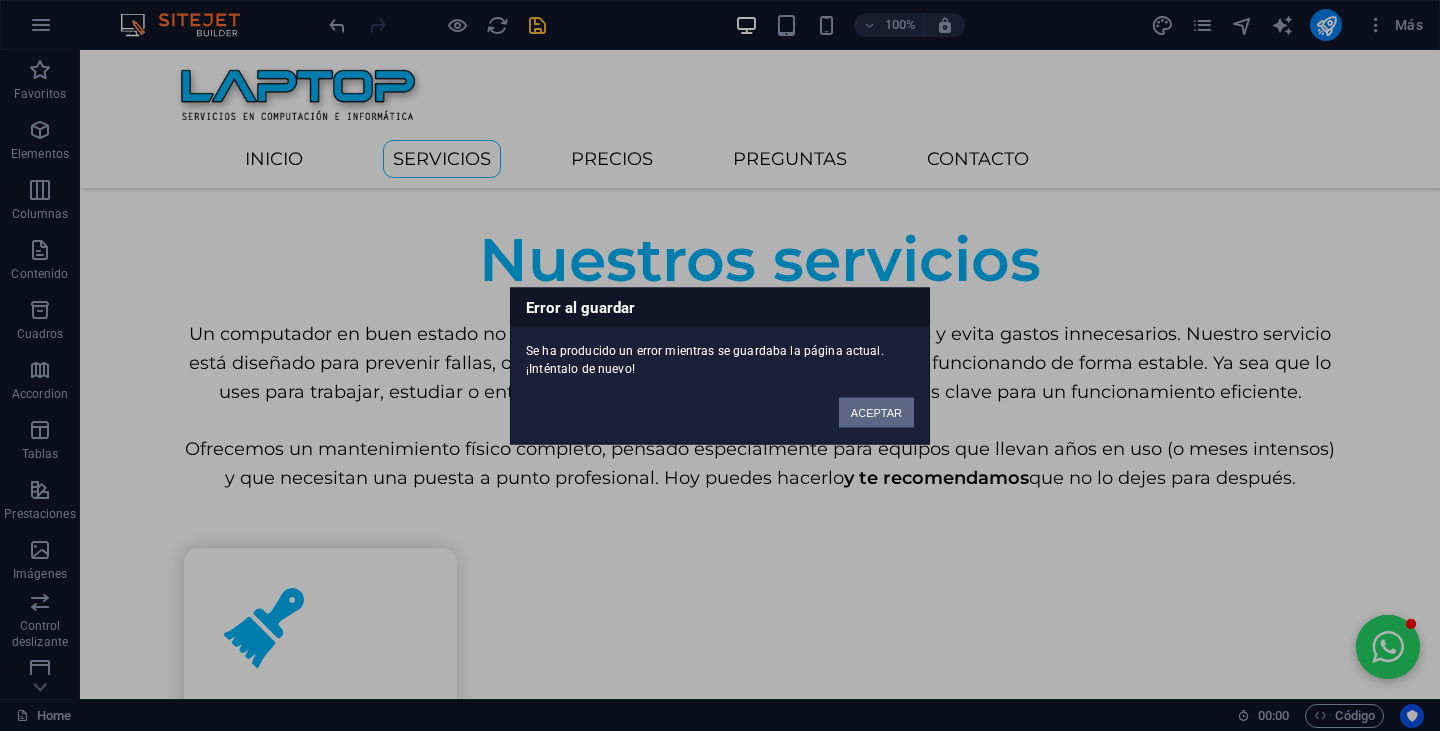 click on "ACEPTAR" at bounding box center [876, 412] 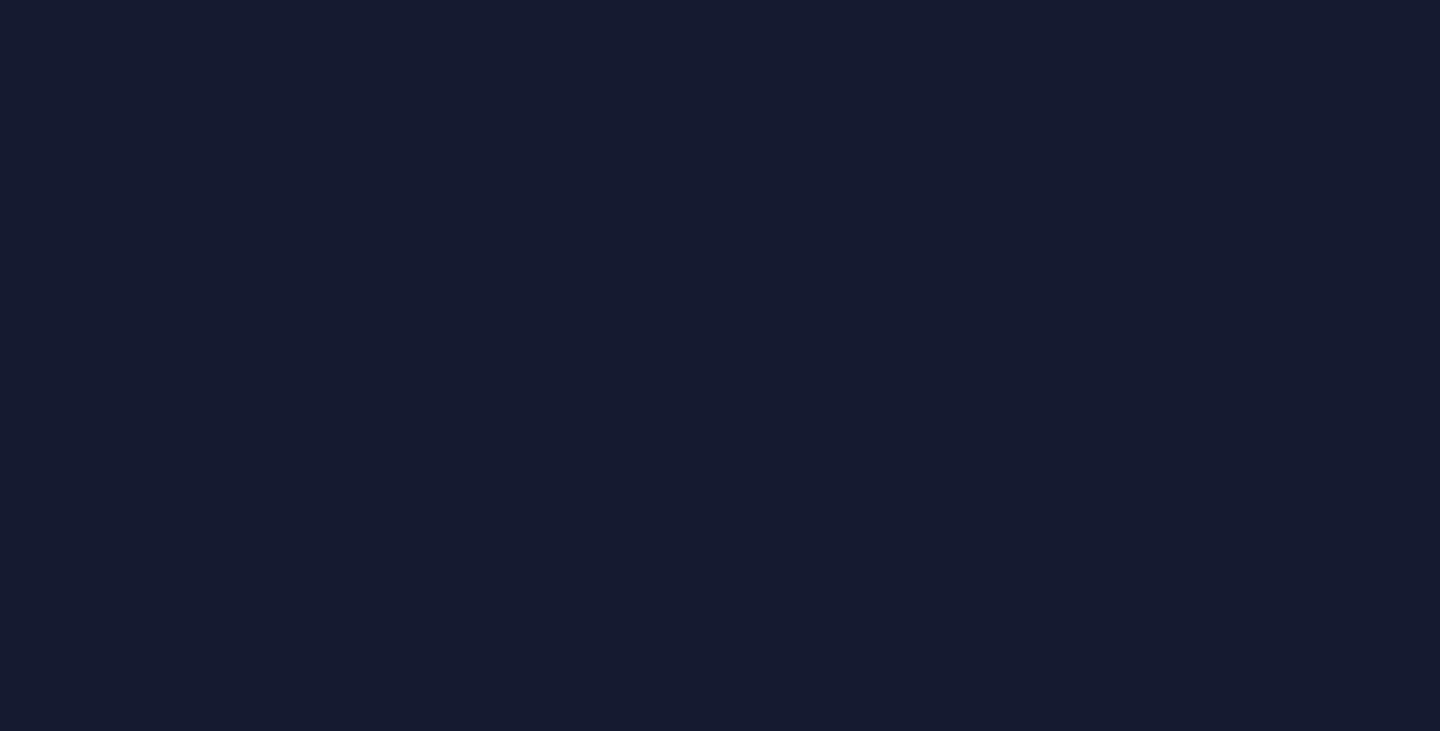 scroll, scrollTop: 0, scrollLeft: 0, axis: both 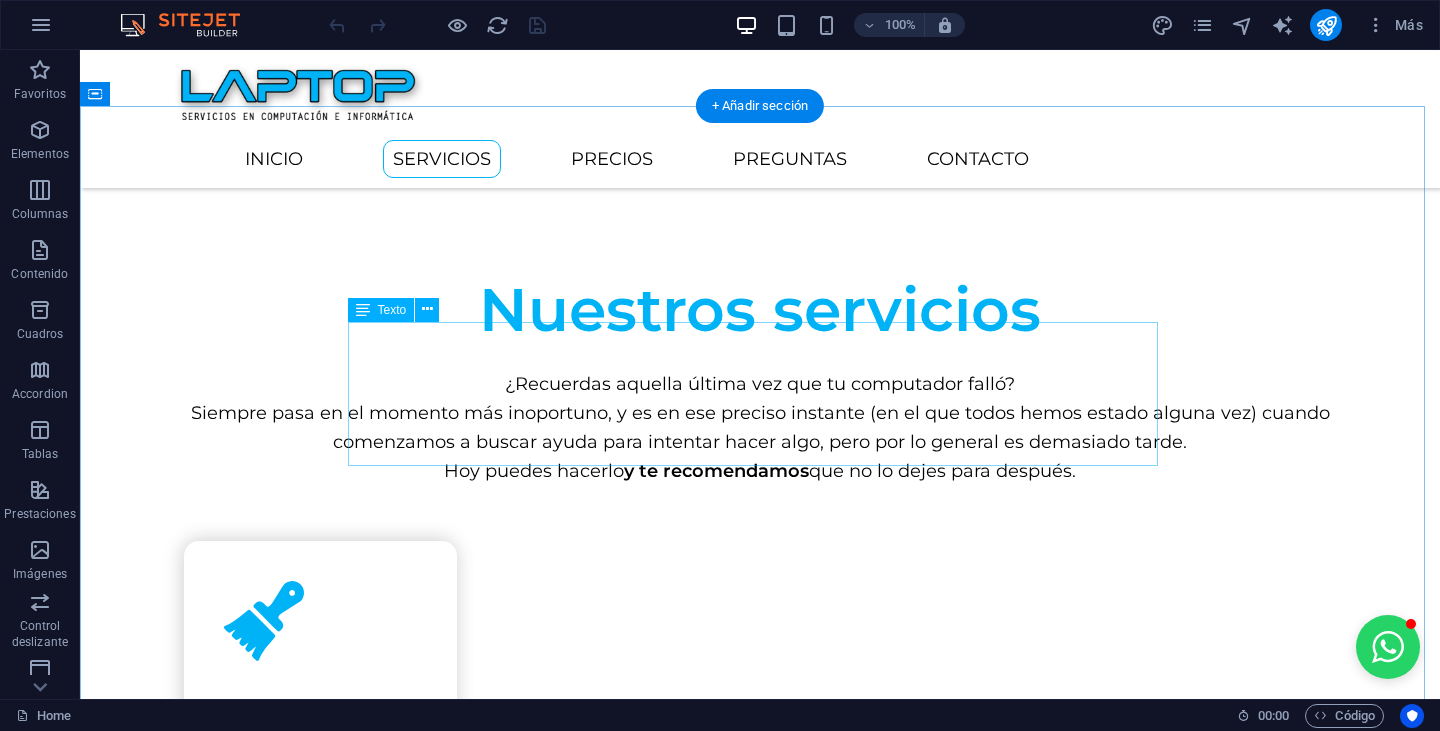 click on "¿Recuerdas aquella última vez que tu computador falló? Siempre pasa en el momento más inoportuno, y es en ese preciso instante (en el que todos hemos estado alguna vez) cuando comenzamos a buscar ayuda para intentar hacer algo, pero por lo general es demasiado tarde. Hoy puedes hacerlo  y te recomendamos  que no lo dejes para después." at bounding box center (760, 427) 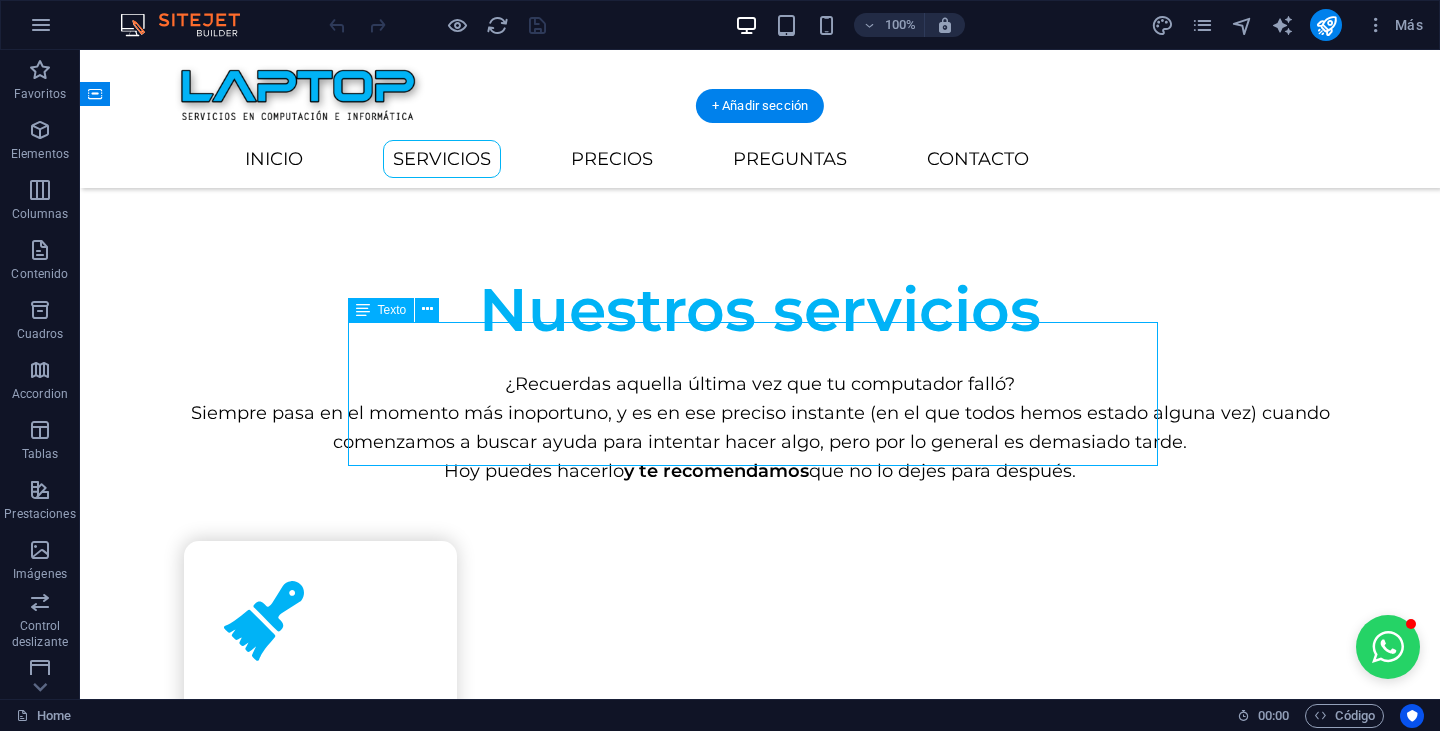 click on "¿Recuerdas aquella última vez que tu computador falló? Siempre pasa en el momento más inoportuno, y es en ese preciso instante (en el que todos hemos estado alguna vez) cuando comenzamos a buscar ayuda para intentar hacer algo, pero por lo general es demasiado tarde. Hoy puedes hacerlo  y te recomendamos  que no lo dejes para después." at bounding box center (760, 427) 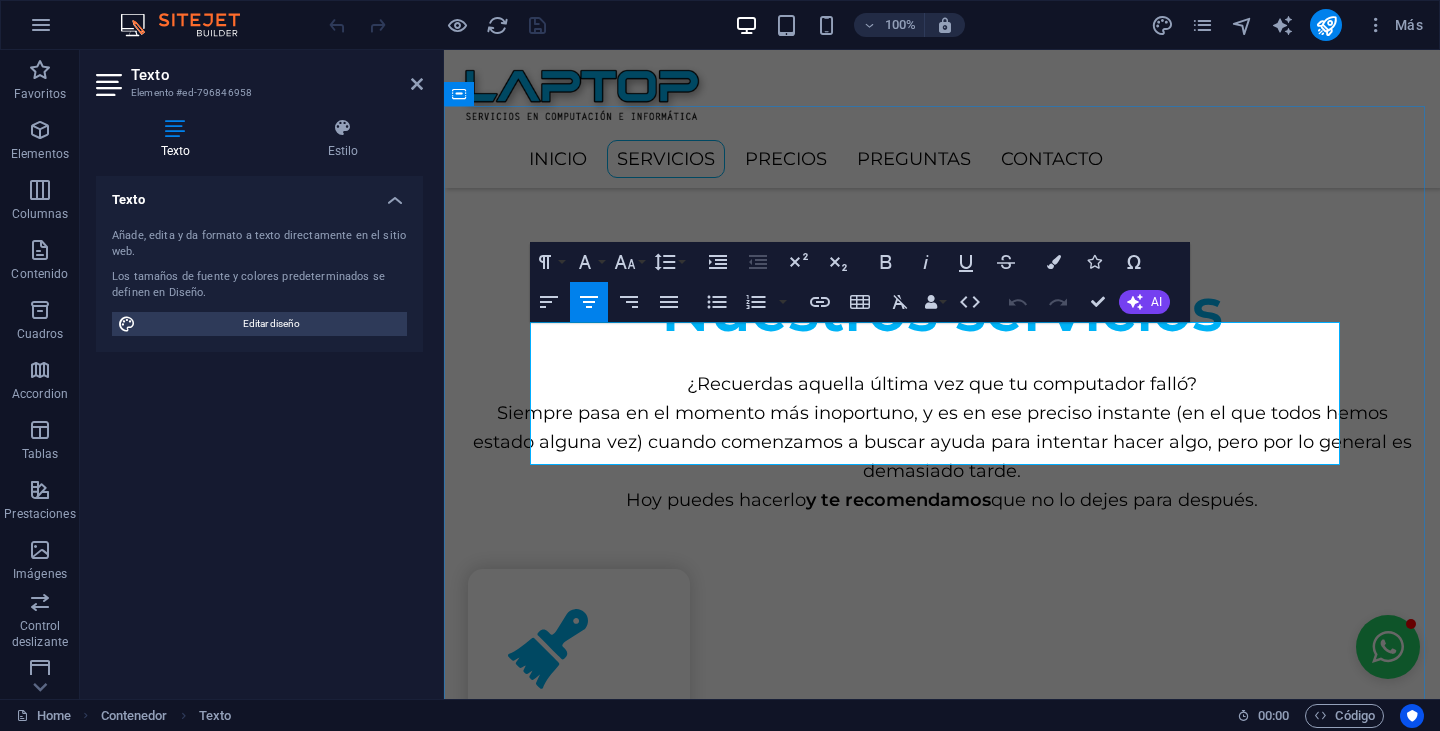 scroll, scrollTop: 889, scrollLeft: 0, axis: vertical 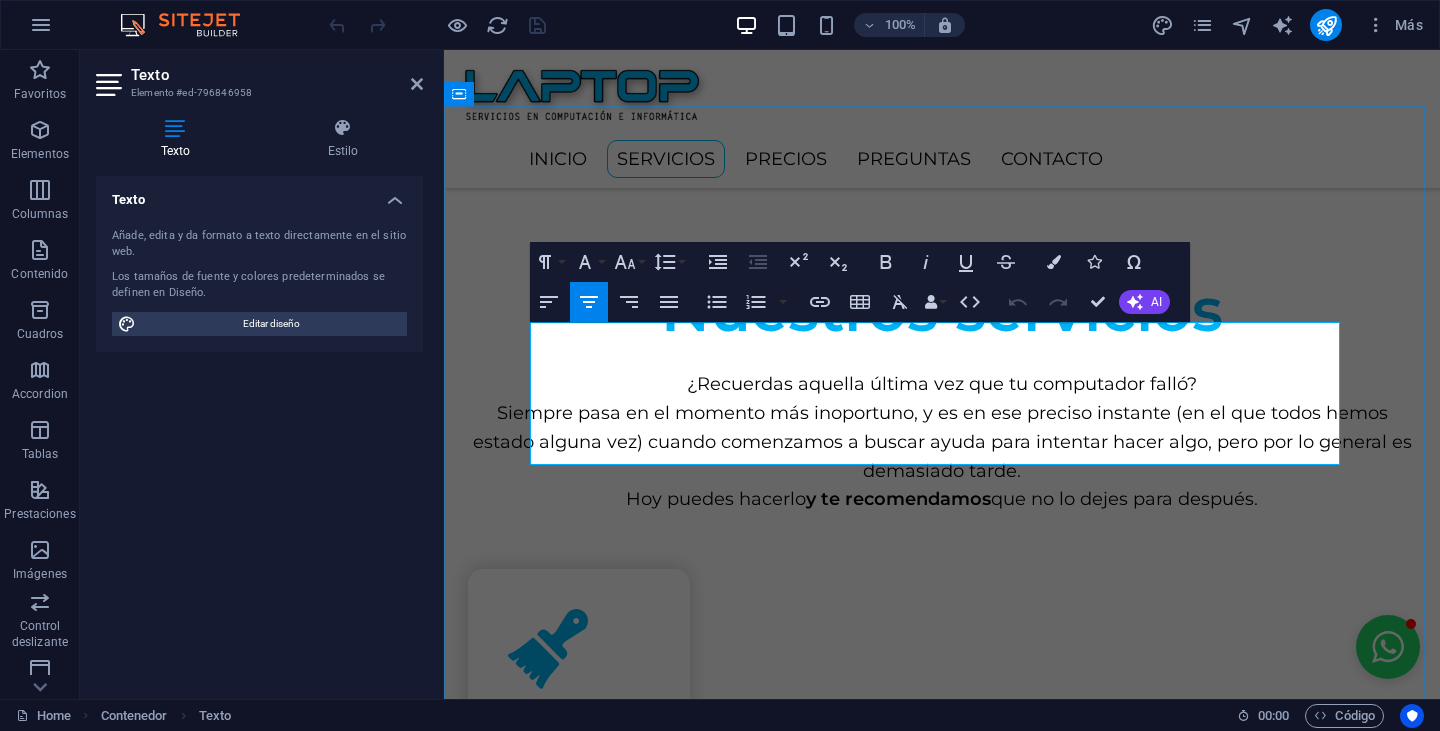 click on "¿Recuerdas aquella última vez que tu computador falló?" at bounding box center (942, 384) 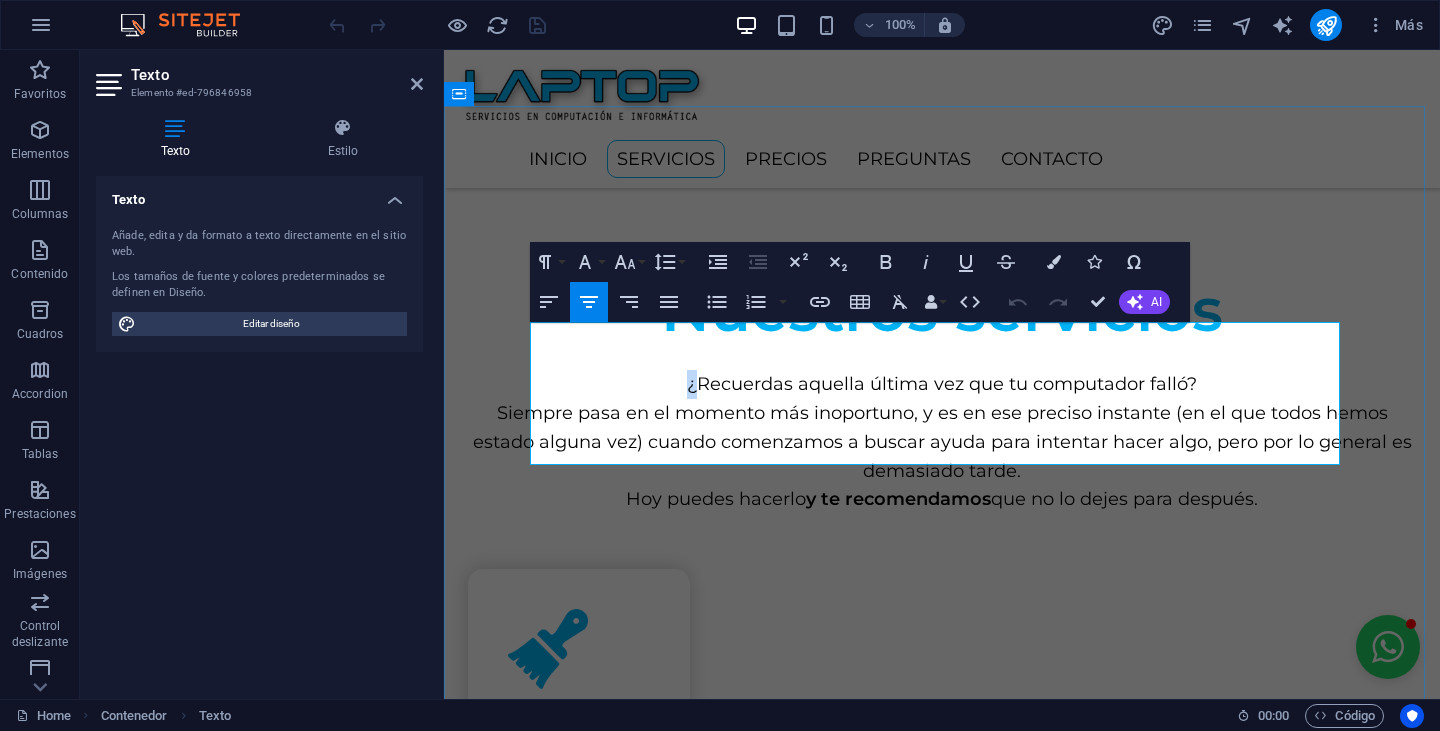 click on "¿Recuerdas aquella última vez que tu computador falló?" at bounding box center [942, 384] 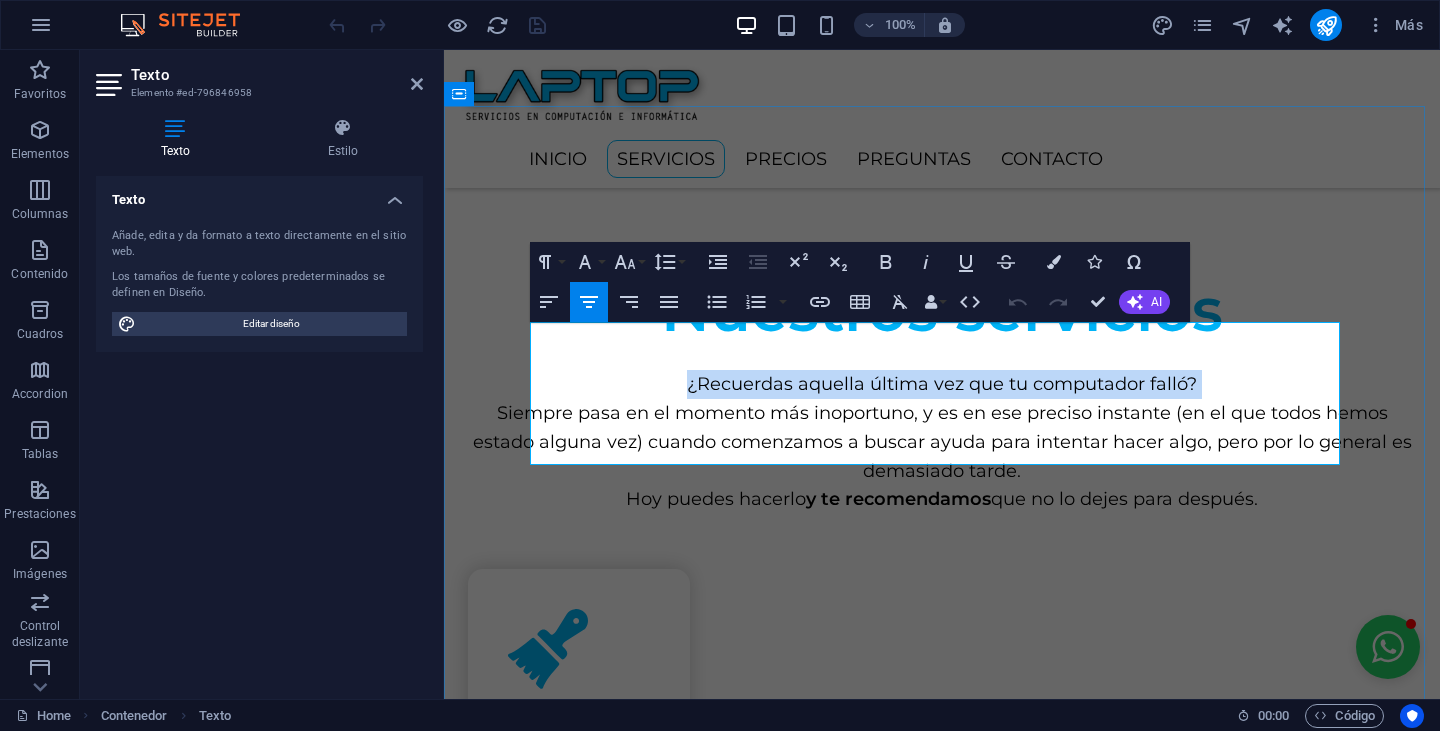 click on "¿Recuerdas aquella última vez que tu computador falló?" at bounding box center (942, 384) 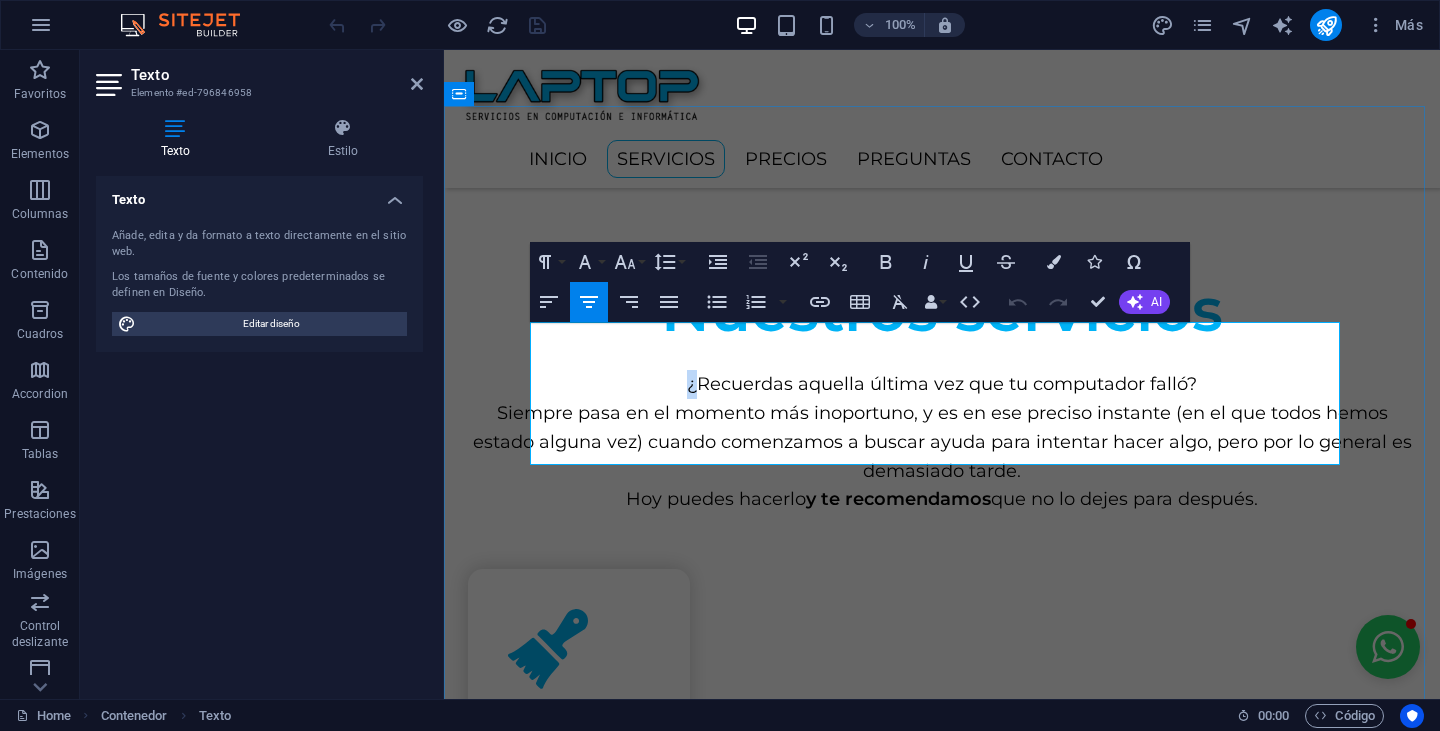 click on "¿Recuerdas aquella última vez que tu computador falló?" at bounding box center [942, 384] 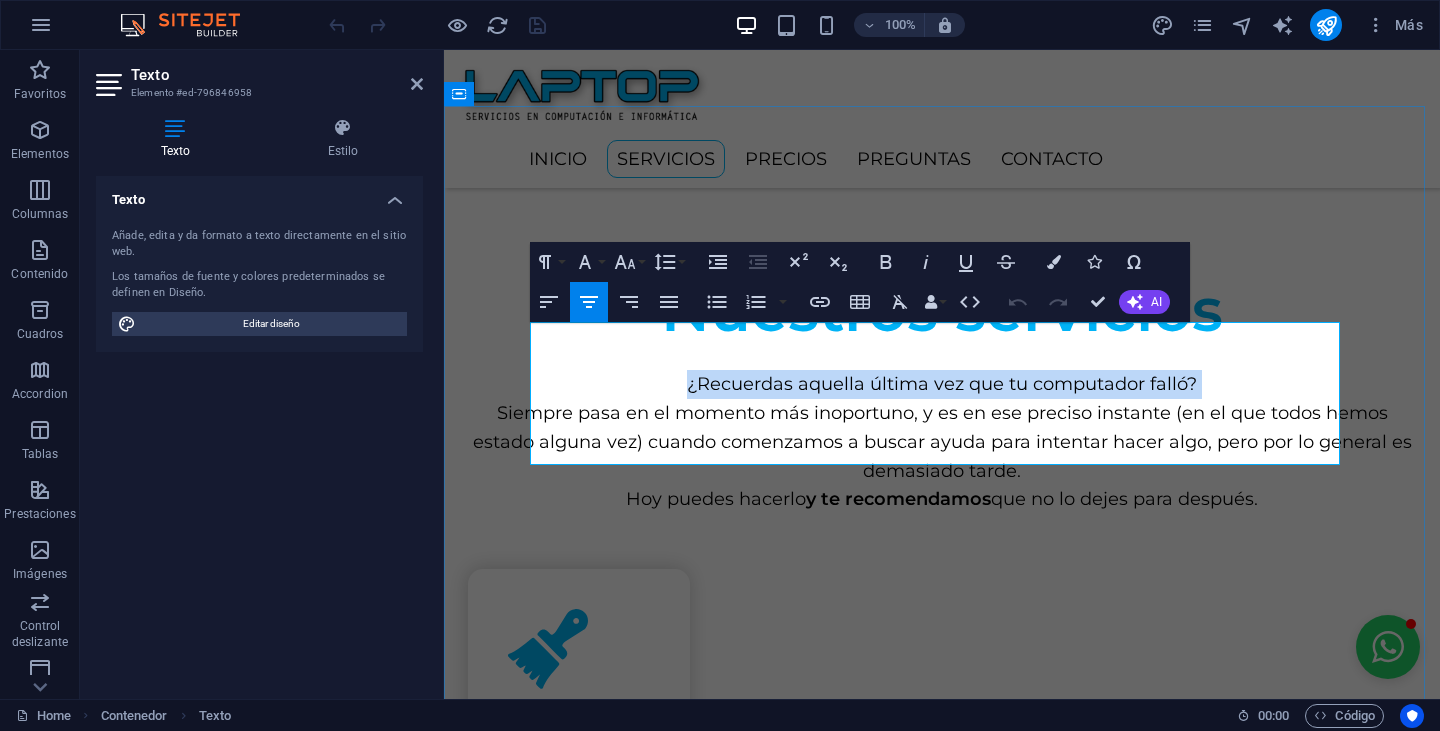 click on "¿Recuerdas aquella última vez que tu computador falló?" at bounding box center [942, 384] 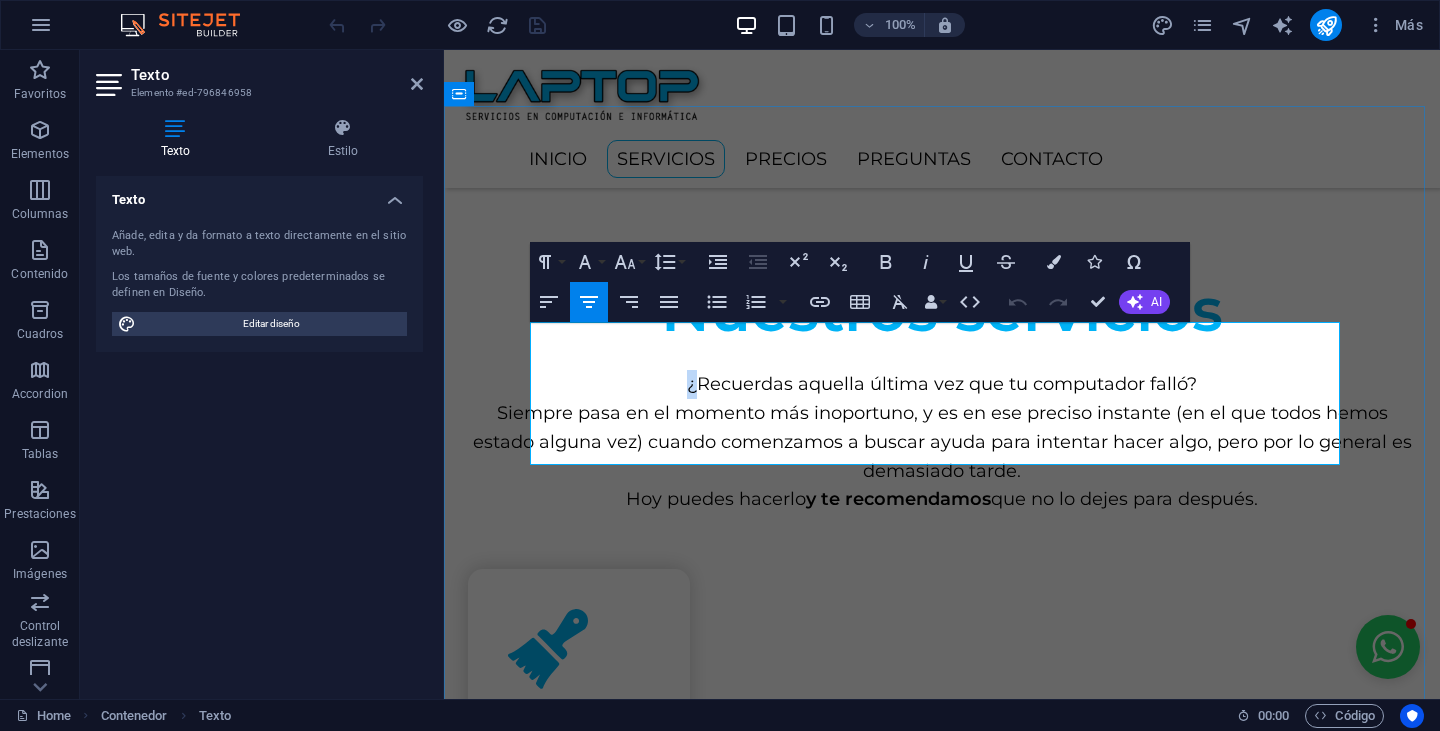 click on "¿Recuerdas aquella última vez que tu computador falló?" at bounding box center (942, 384) 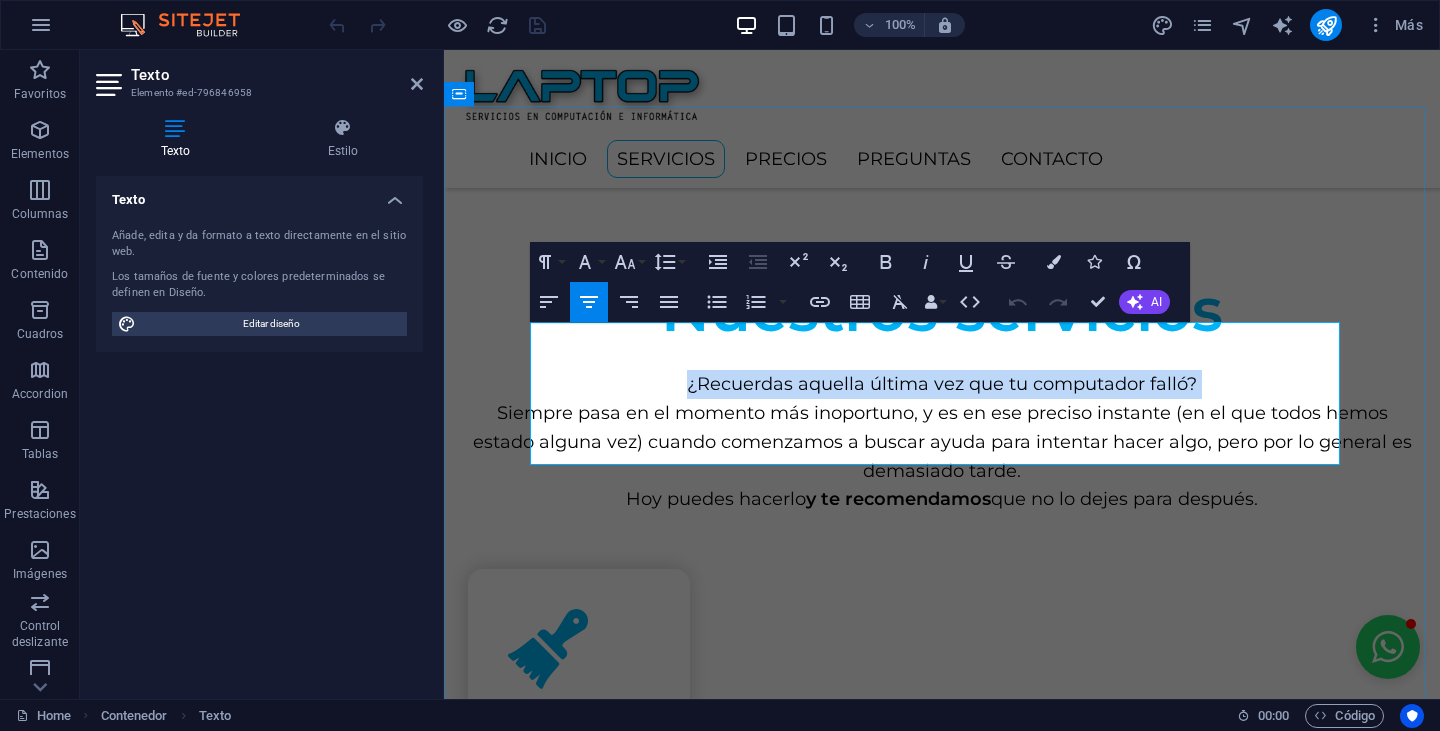 click on "¿Recuerdas aquella última vez que tu computador falló?" at bounding box center (942, 384) 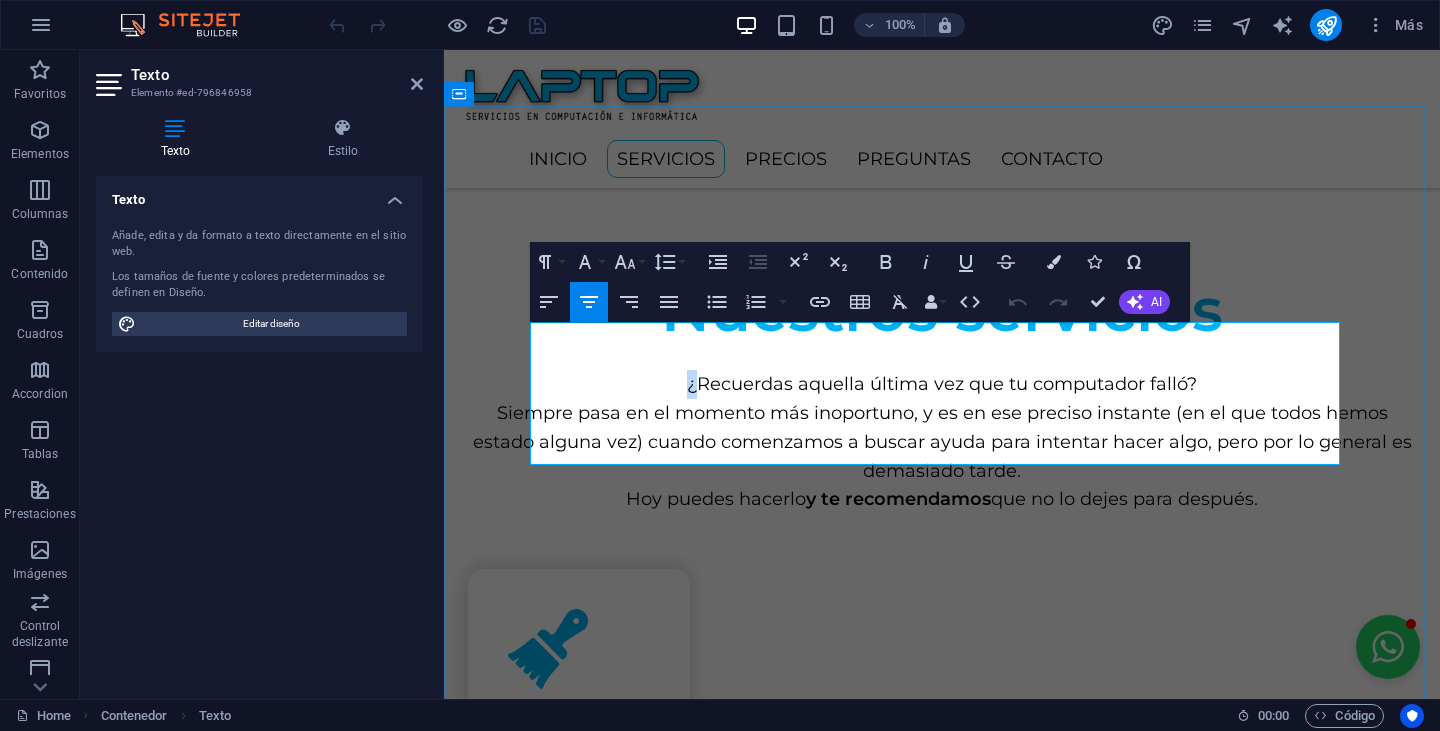 click on "¿Recuerdas aquella última vez que tu computador falló?" at bounding box center [942, 384] 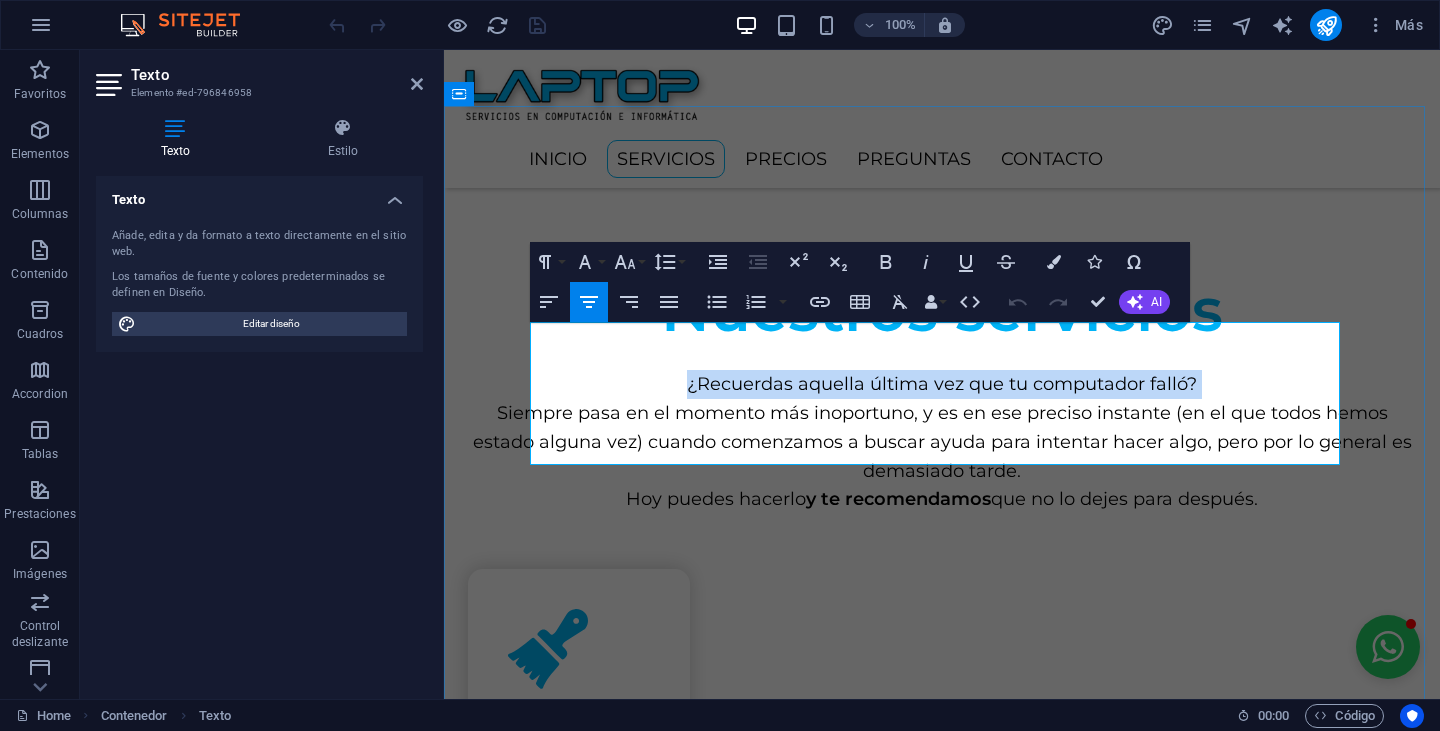 click on "¿Recuerdas aquella última vez que tu computador falló?" at bounding box center [942, 384] 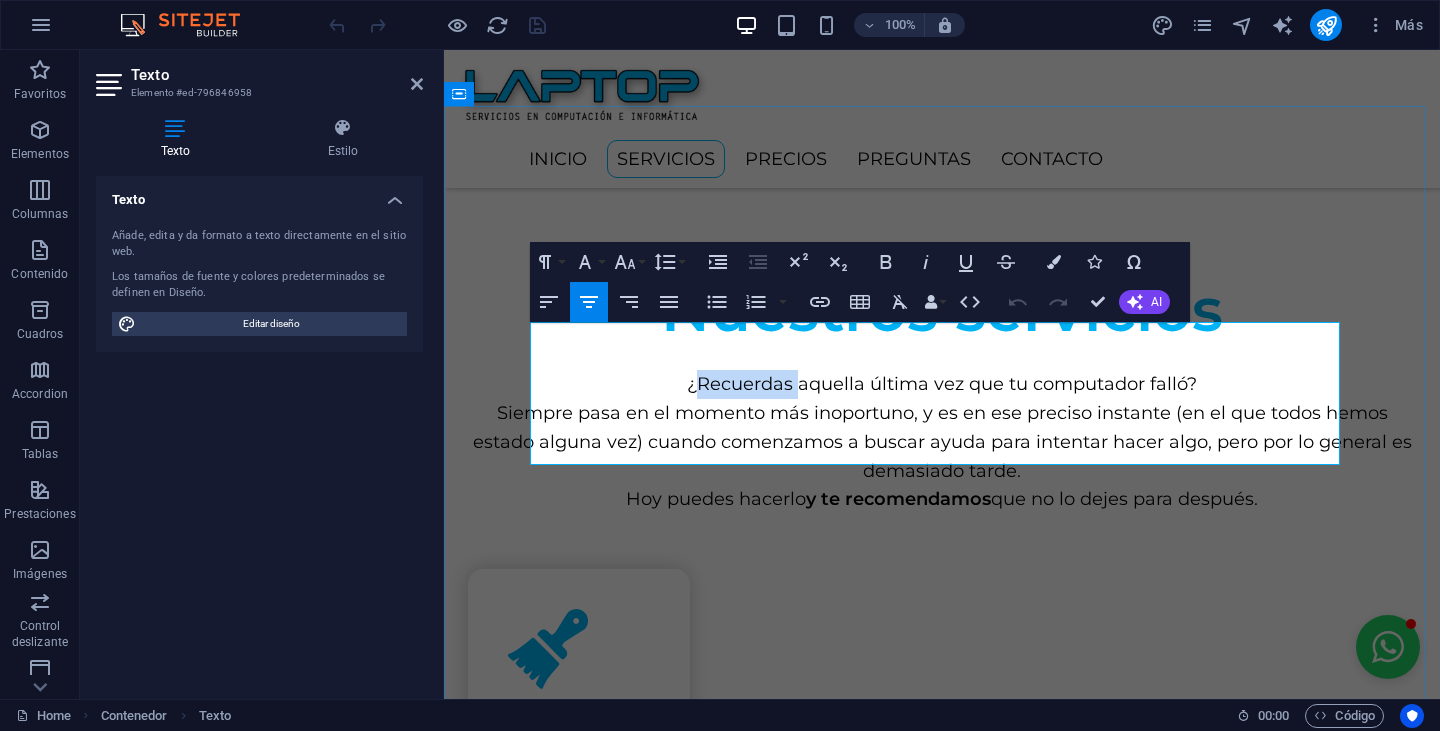 click on "¿Recuerdas aquella última vez que tu computador falló?" at bounding box center (942, 384) 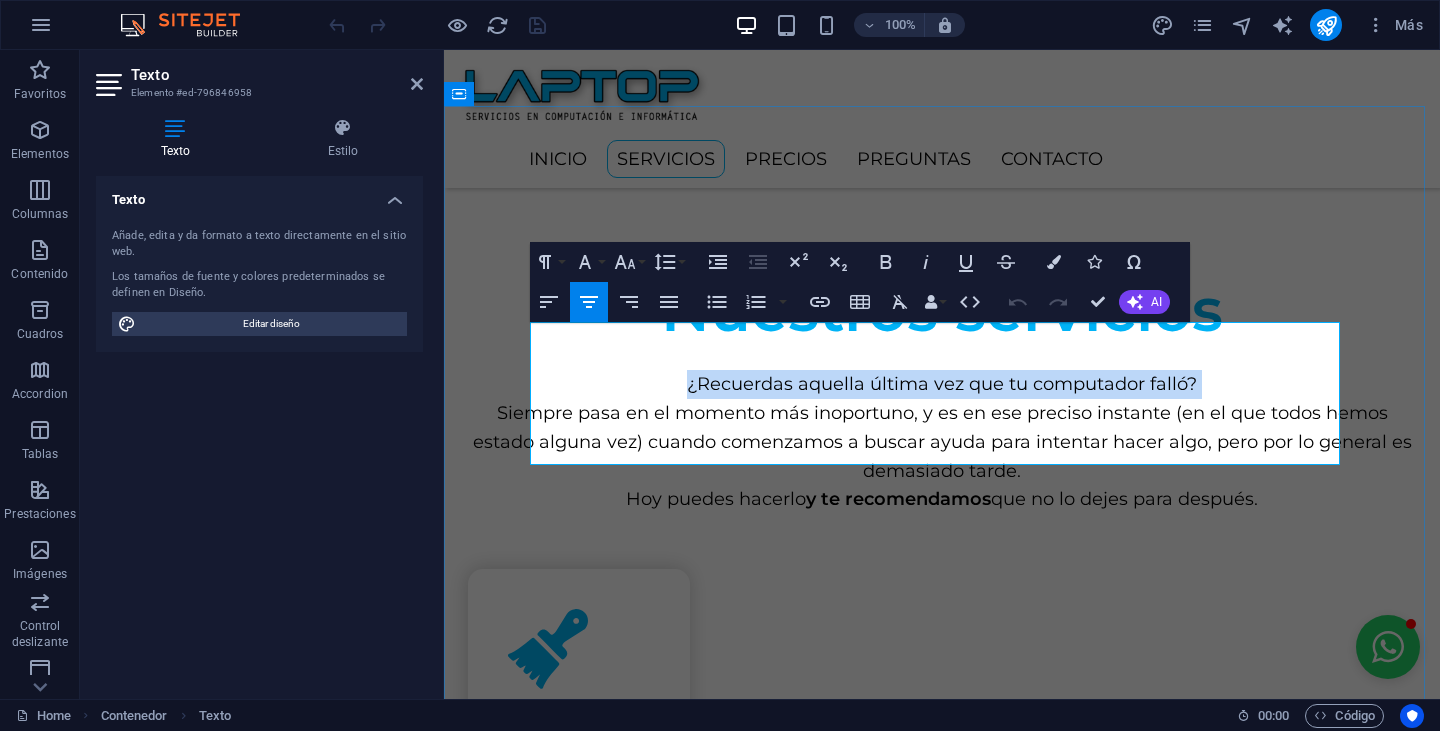click on "¿Recuerdas aquella última vez que tu computador falló?" at bounding box center [942, 384] 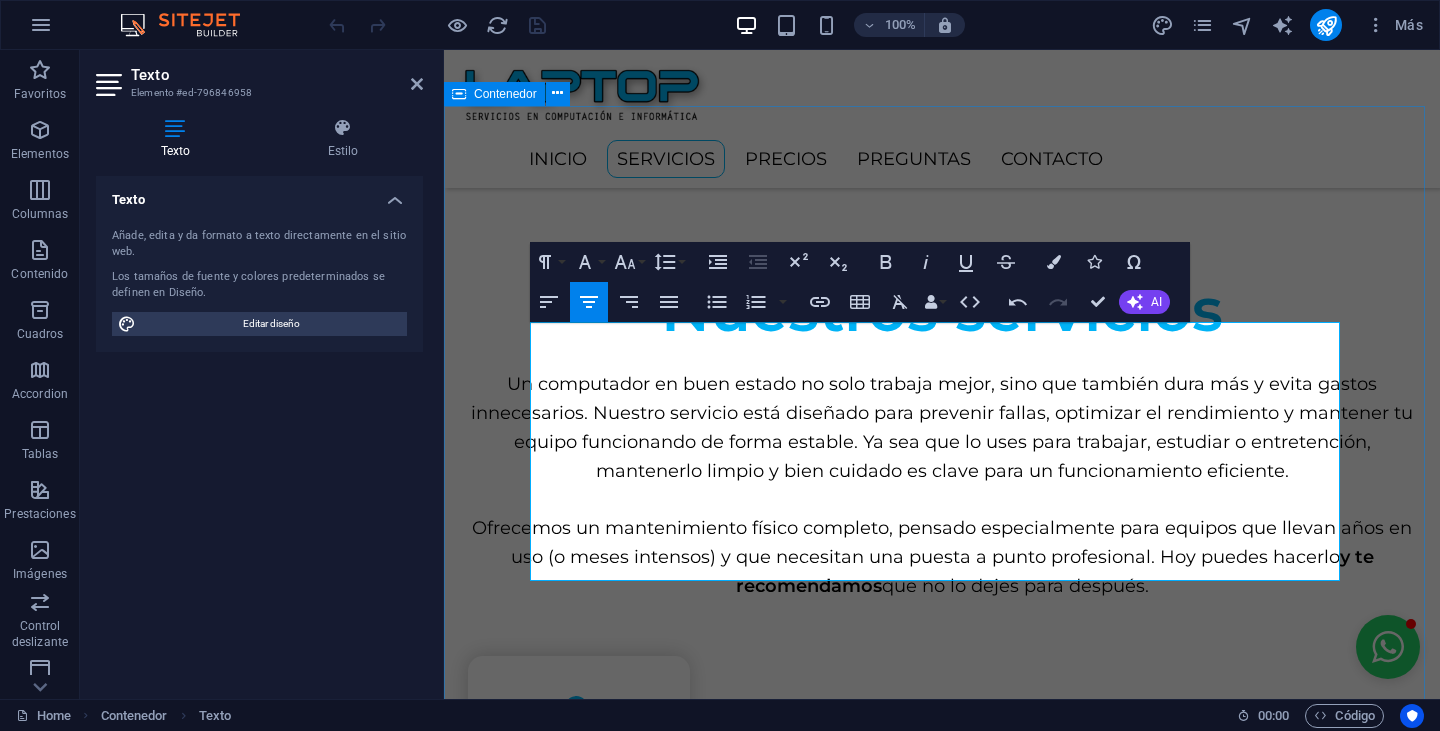 click on "Nuestros servicios Un computador en buen estado no solo trabaja mejor, sino que también dura más y evita gastos innecesarios. Nuestro servicio está diseñado para prevenir fallas, optimizar el rendimiento y mantener tu equipo funcionando de forma estable. Ya sea que lo uses para trabajar, estudiar o entretención, mantenerlo limpio y bien cuidado es clave para un funcionamiento eficiente. Ofrecemos un mantenimiento físico completo, pensado especialmente para equipos que llevan años en uso (o meses intensos) y que necesitan una puesta a punto profesional. Hoy puedes hacerlo  y te recomendamos  que no lo dejes para después. LIMPIEZA Con el paso del tiempo, en el interior de tu equipo se acumulan partículas de polvo, pelusas y más, a un nivel que probablemente no imaginas, obstruyendo el flujo de aire fresco, ocasionando sobrecalentamiento y otros problemas. .fa-secondary{opacity:.4} TEMPERATURA LUBRICACIÓN .fa-secondary{opacity:.4} INSPECCIÓN" at bounding box center (942, 1967) 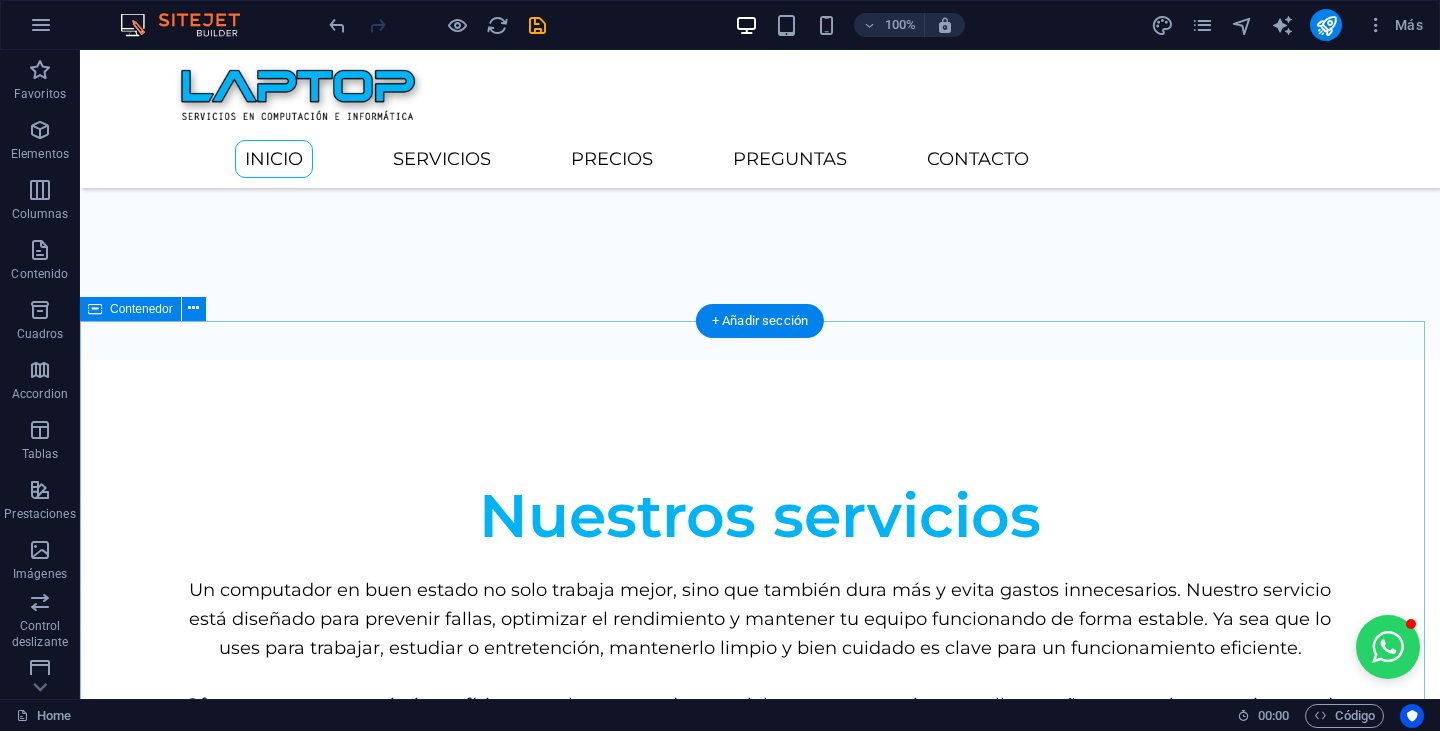 scroll, scrollTop: 687, scrollLeft: 0, axis: vertical 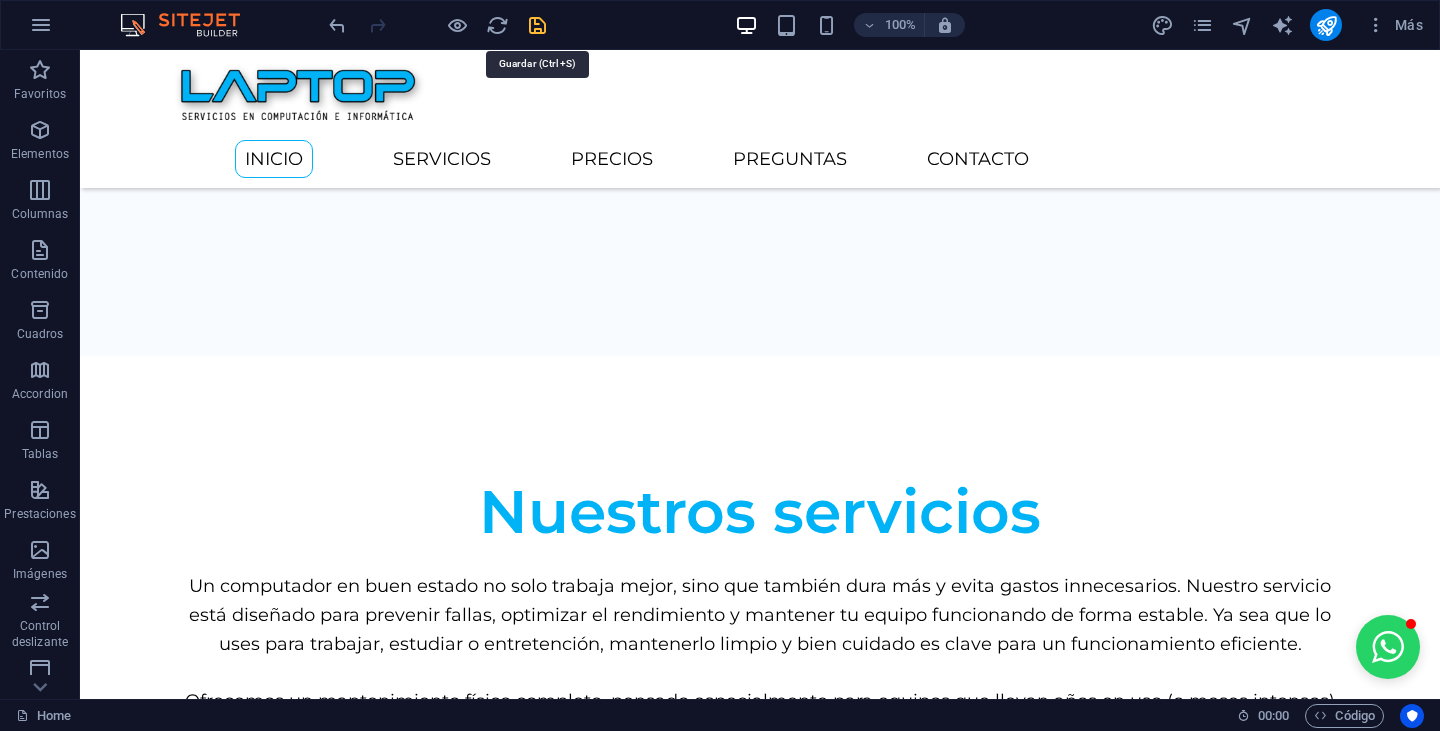 click at bounding box center (537, 25) 